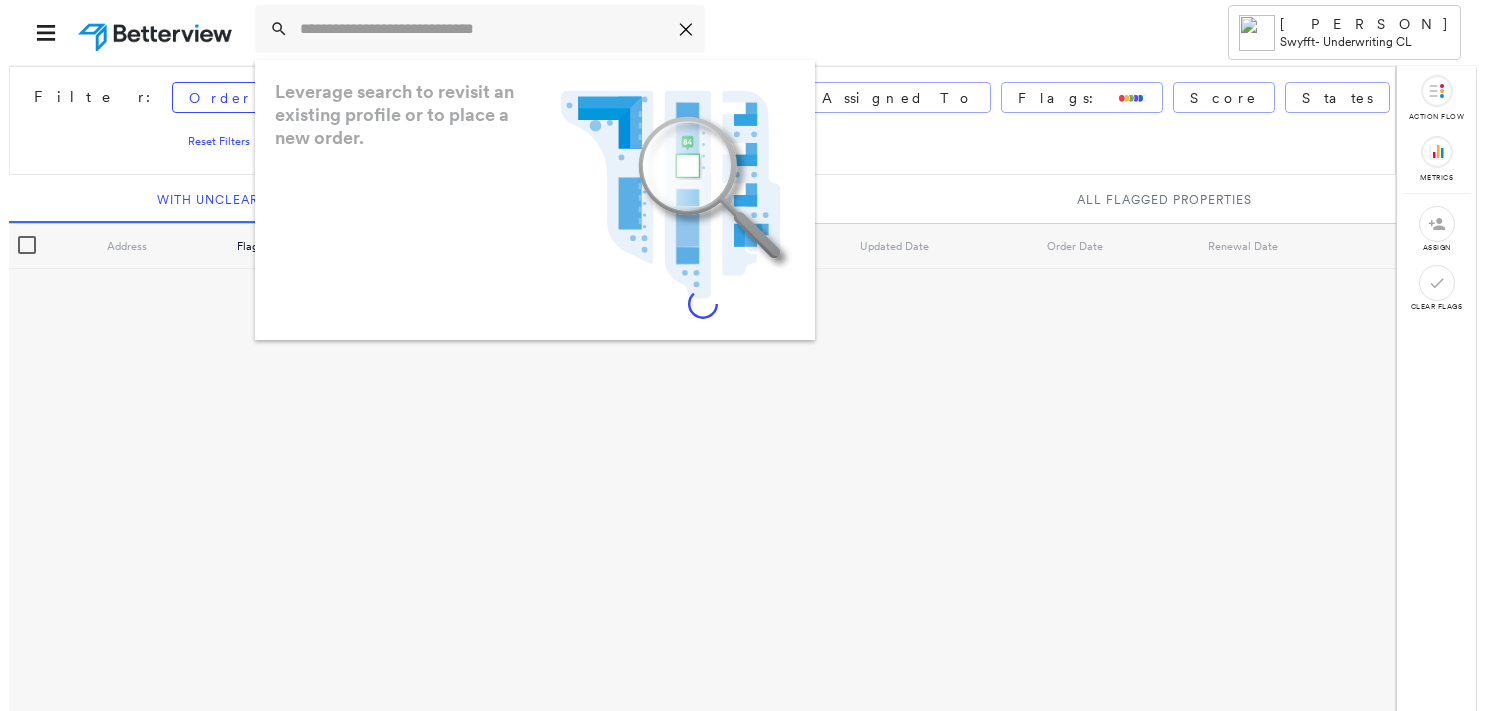 scroll, scrollTop: 0, scrollLeft: 0, axis: both 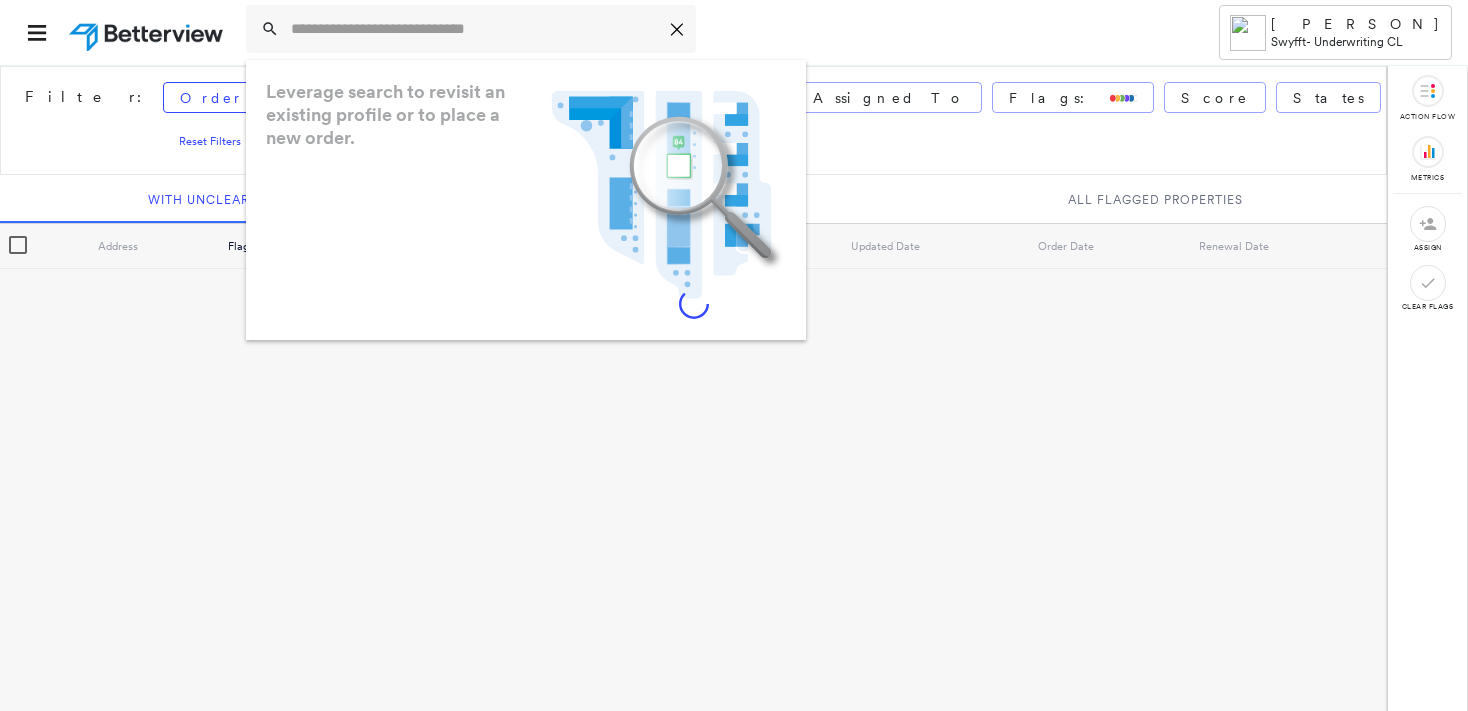 drag, startPoint x: 0, startPoint y: 0, endPoint x: 314, endPoint y: 36, distance: 316.05695 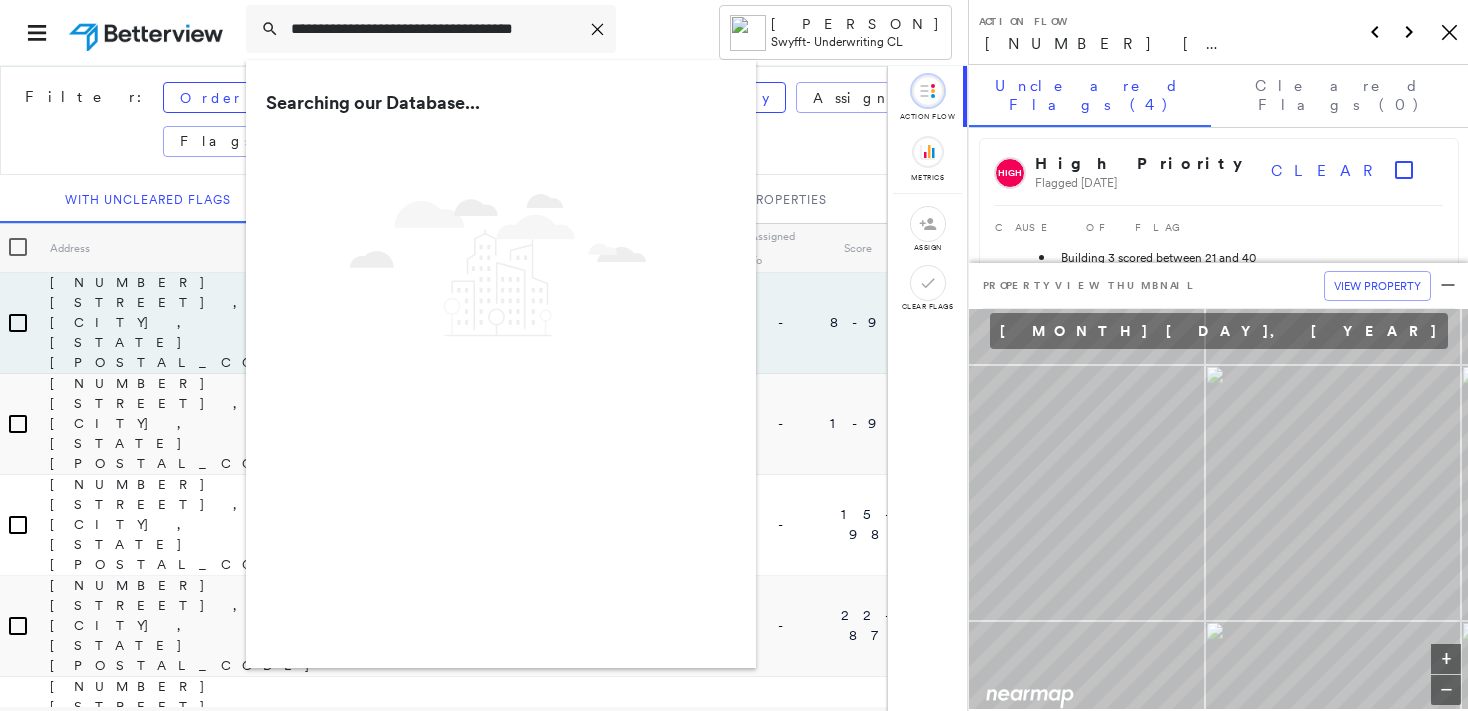 type on "**********" 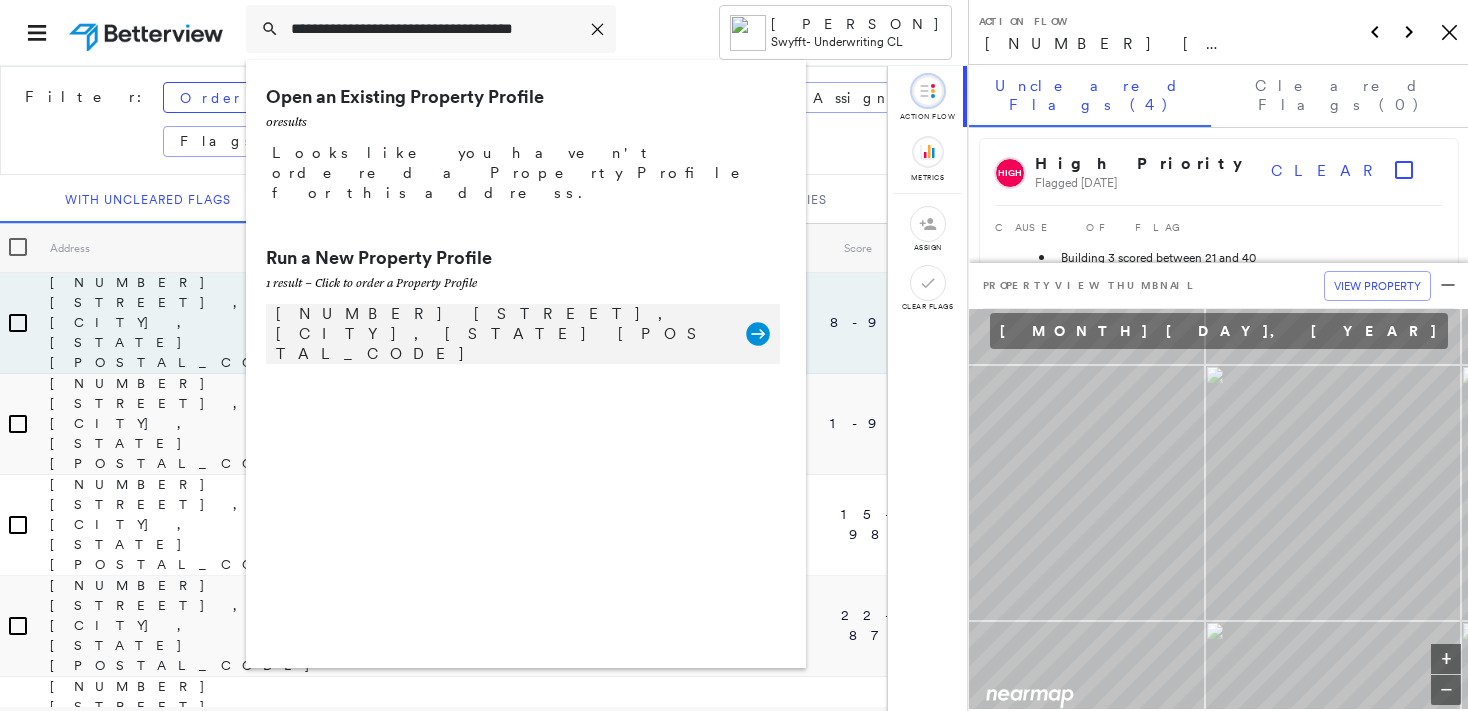 click on "[NUMBER] [STREET], [CITY], [STATE] [POSTAL_CODE] Group Created with Sketch." at bounding box center (523, 334) 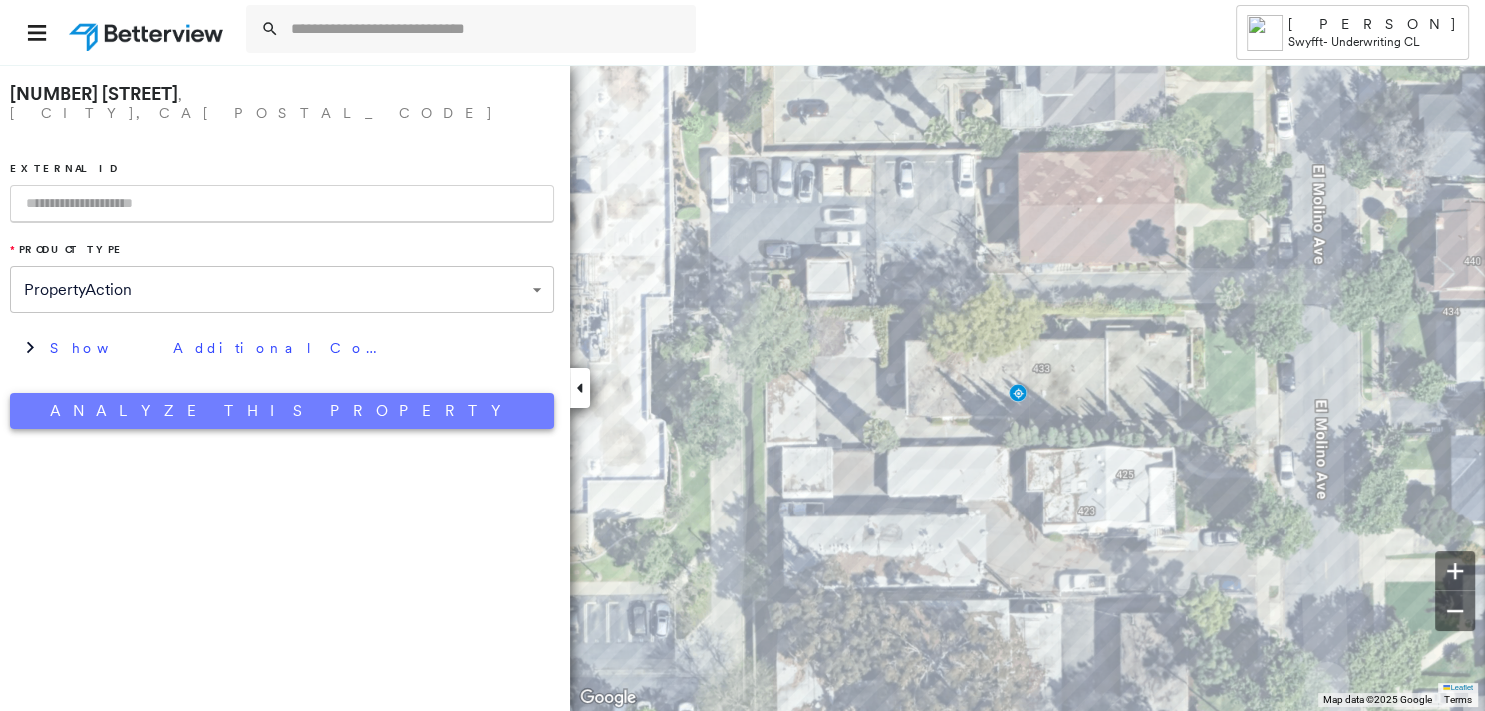 click on "Analyze This Property" at bounding box center (282, 411) 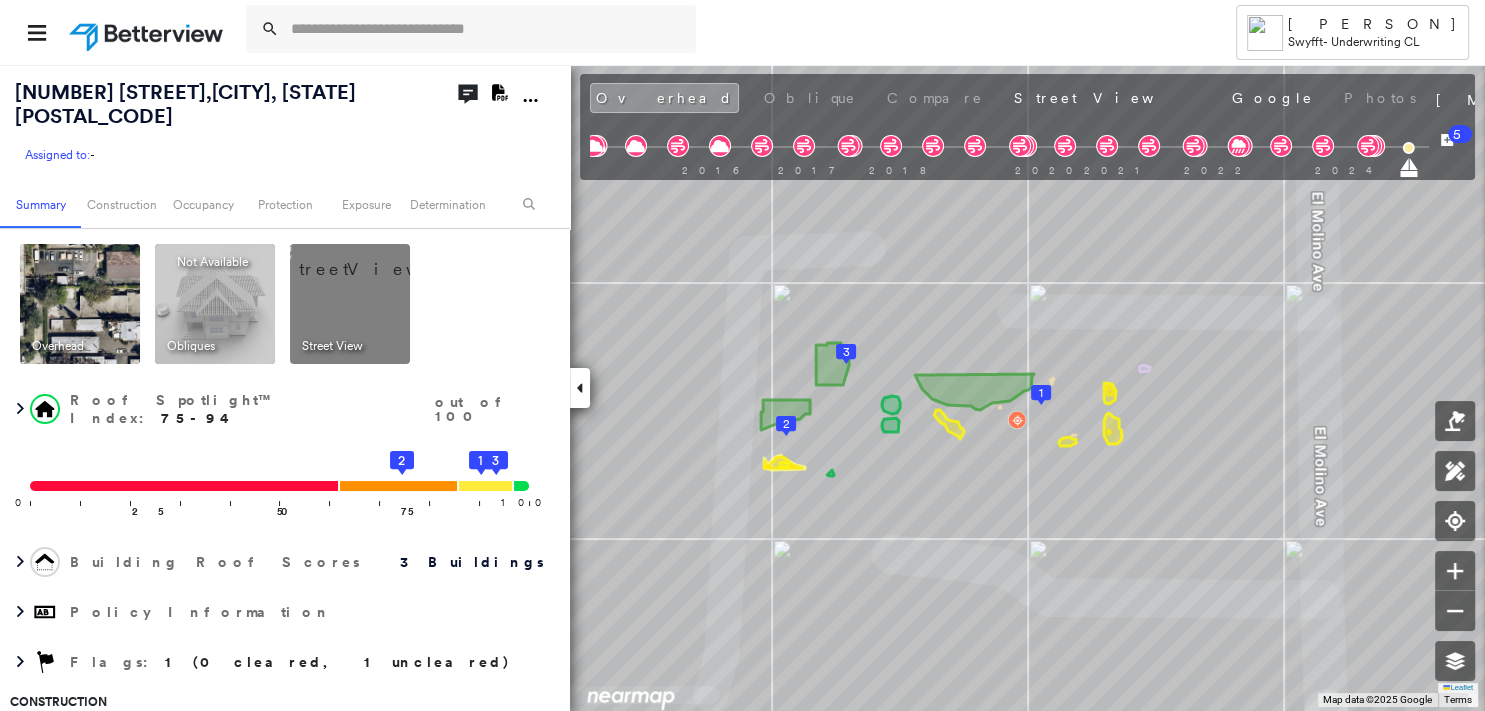 click 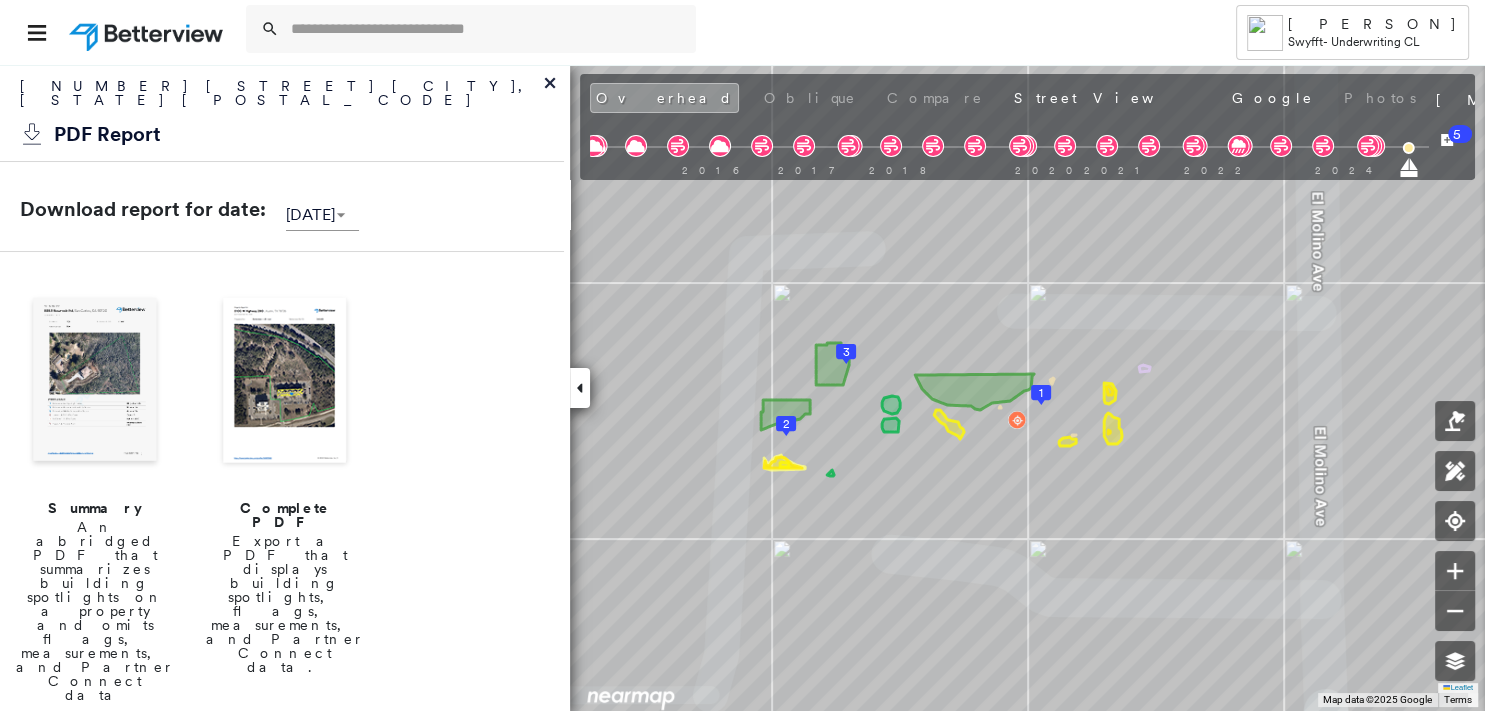 click at bounding box center (95, 382) 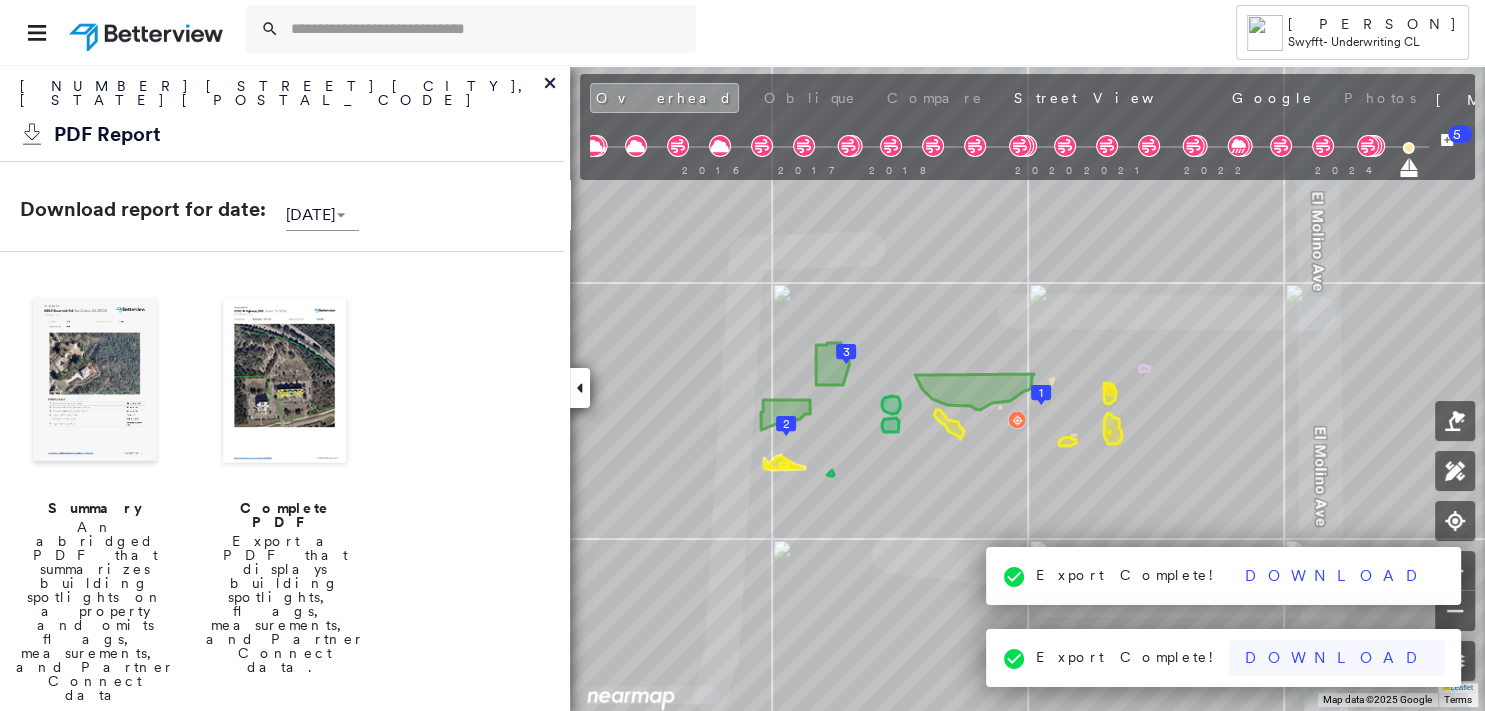 click on "Download" at bounding box center [1337, 658] 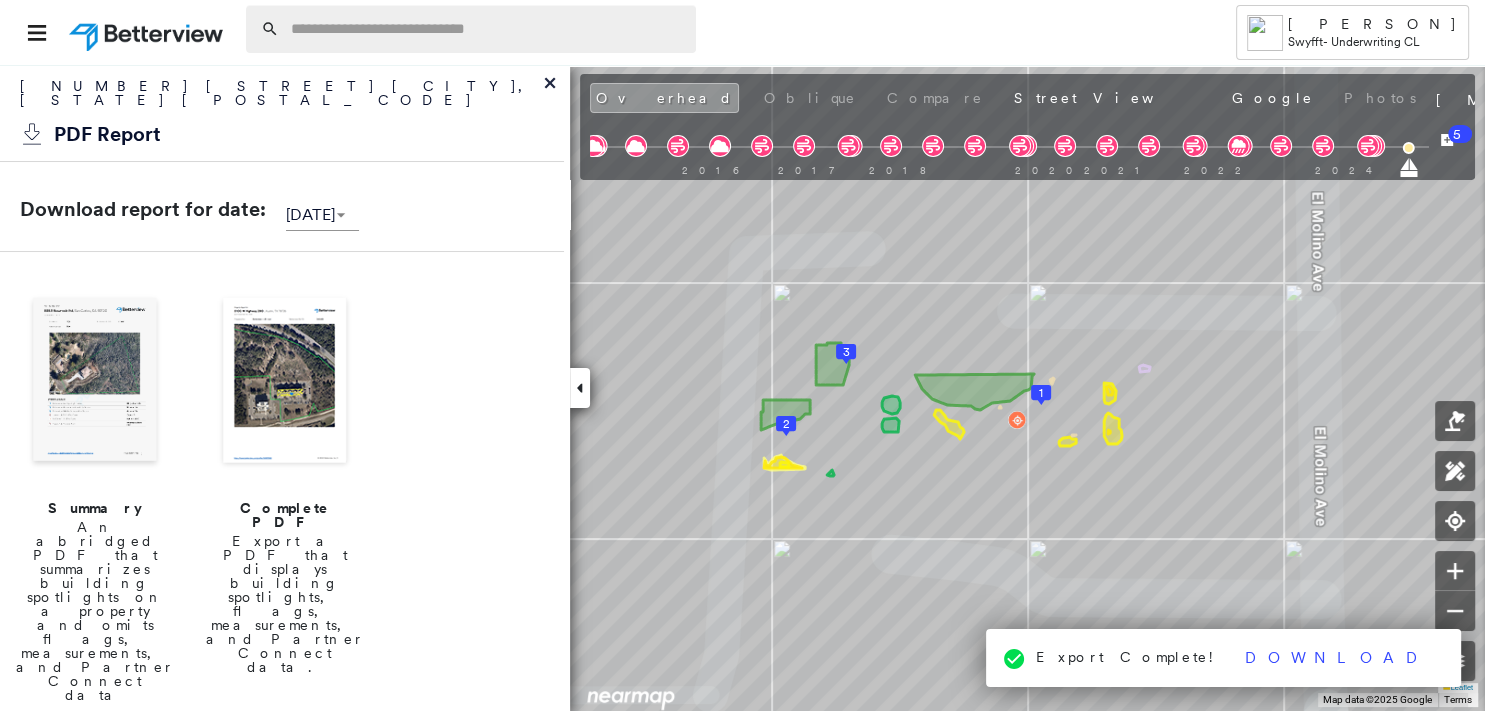 click at bounding box center [487, 29] 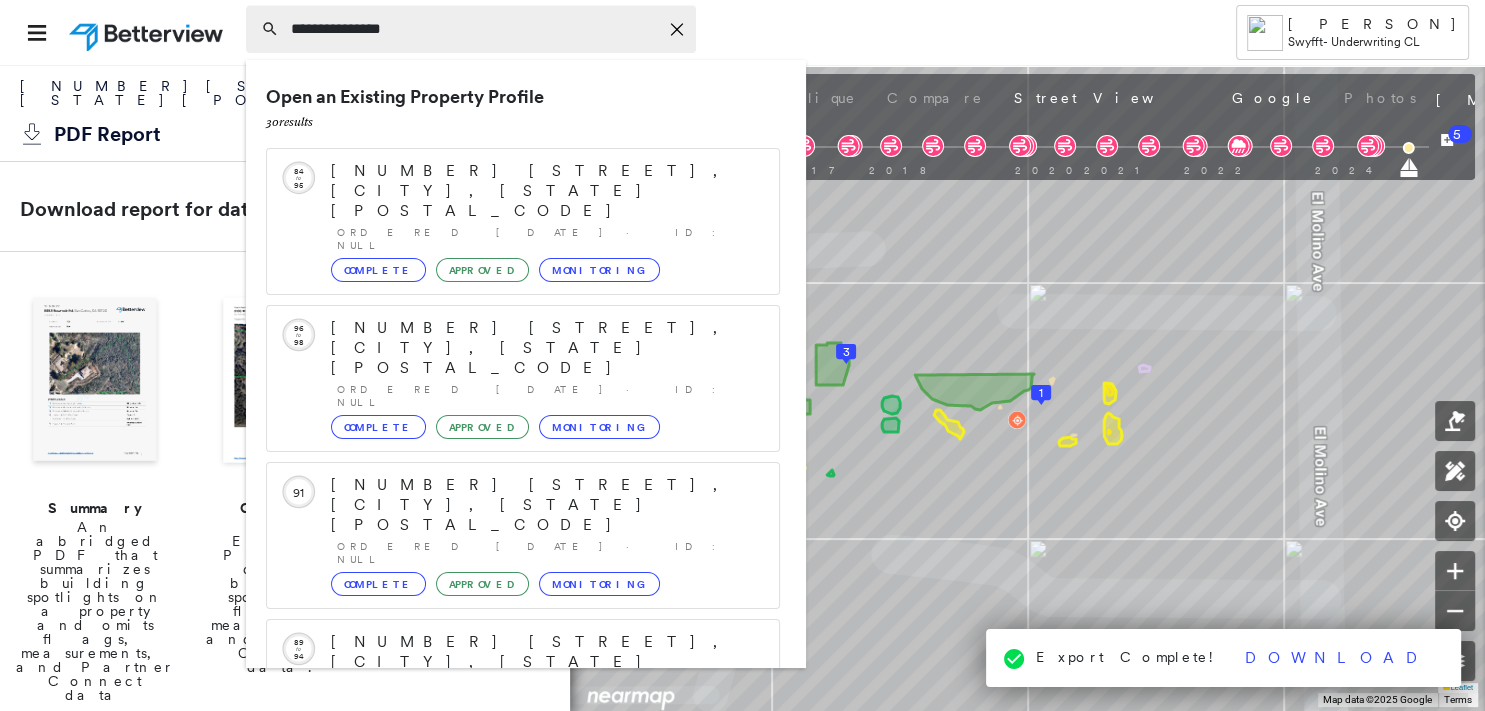 type on "**********" 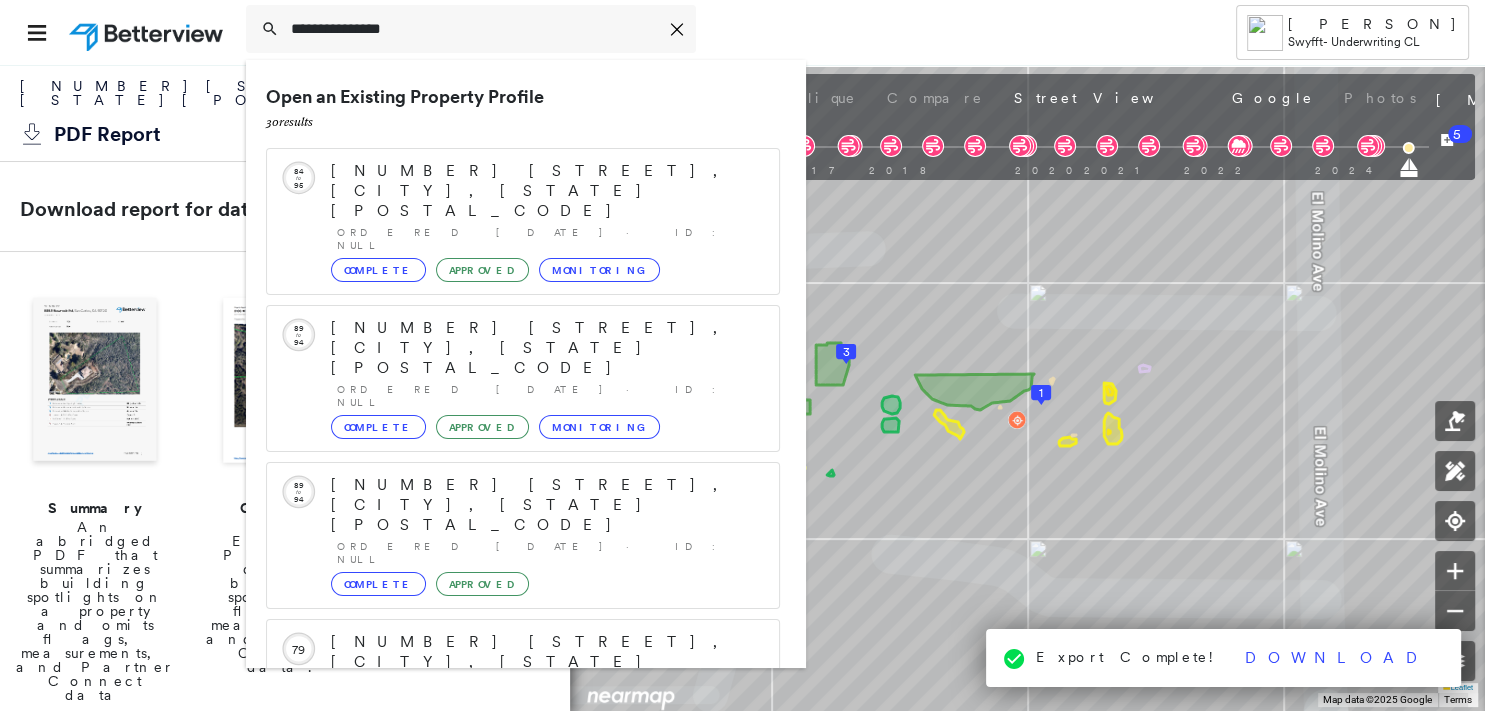 scroll, scrollTop: 5, scrollLeft: 0, axis: vertical 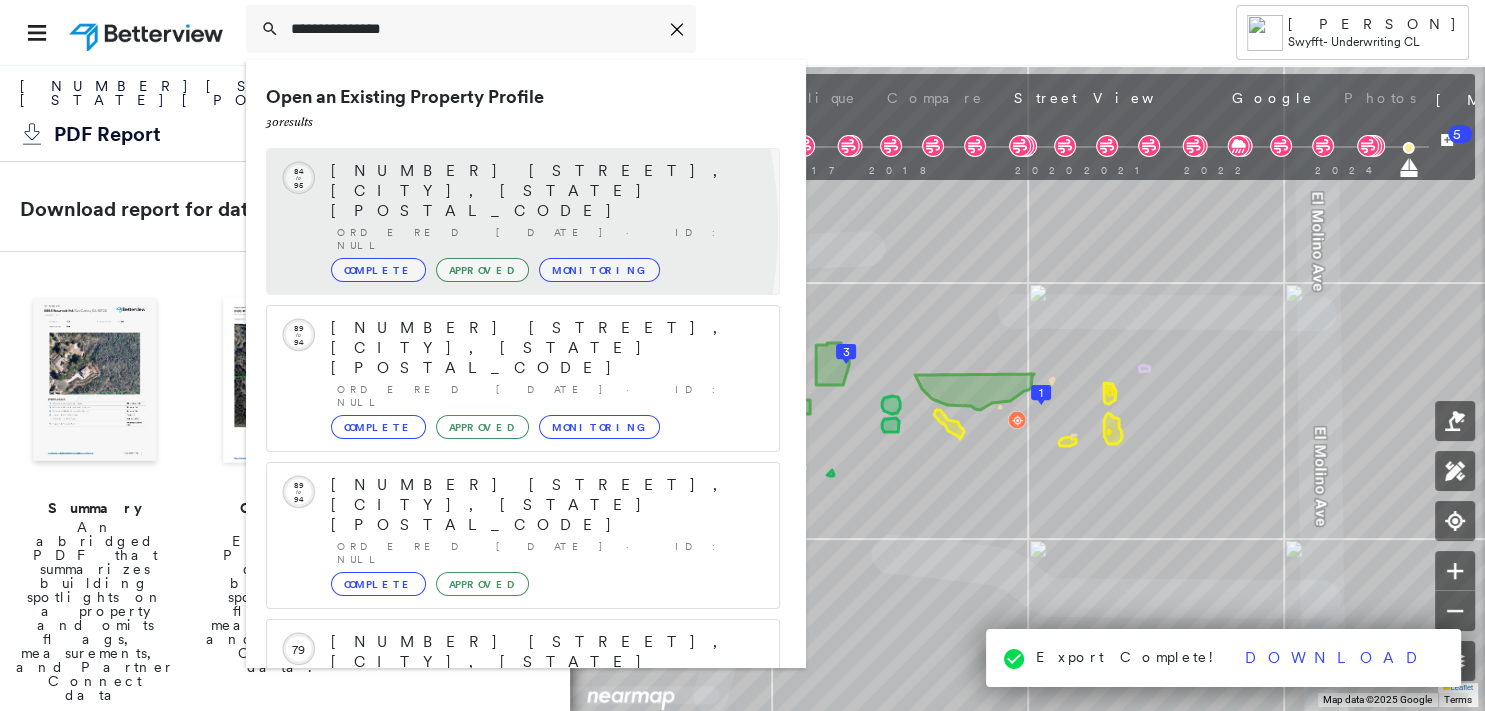 click on "Complete" at bounding box center (378, 270) 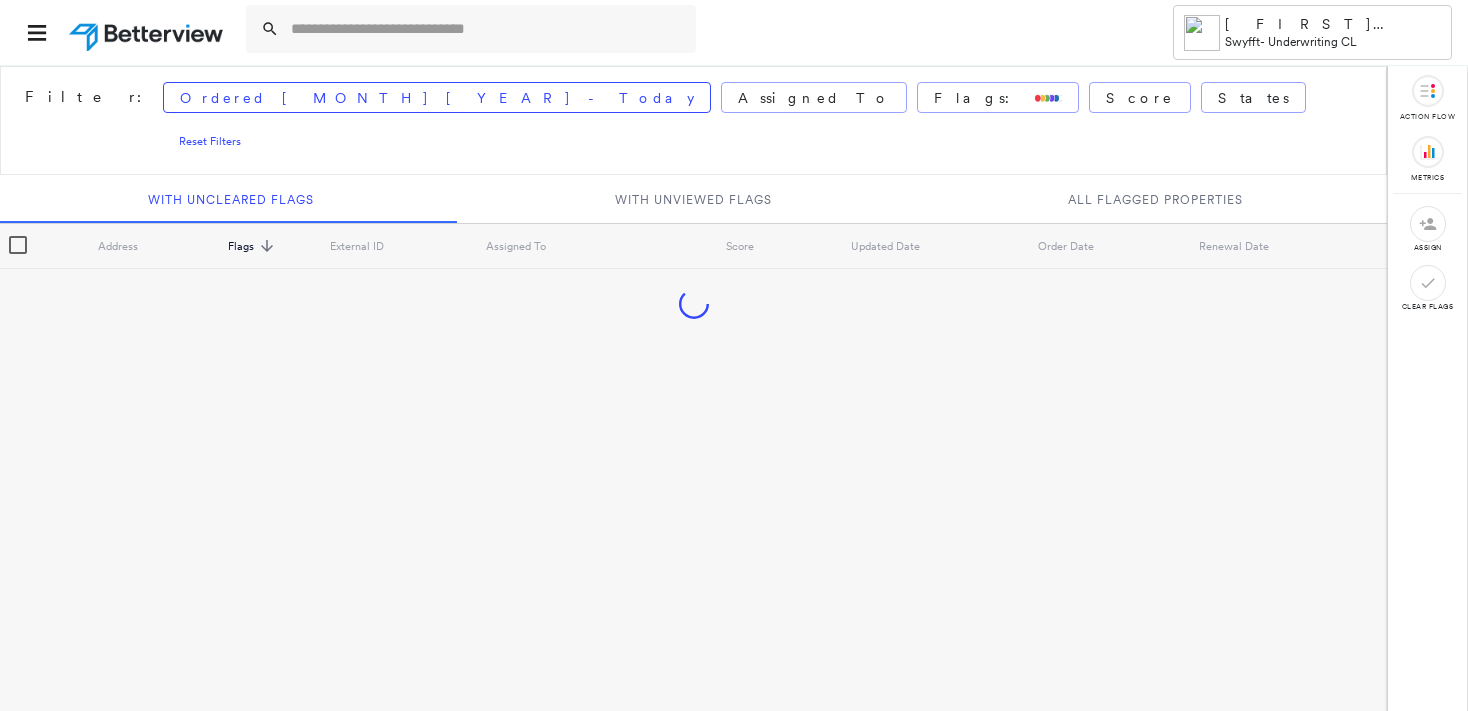 scroll, scrollTop: 0, scrollLeft: 0, axis: both 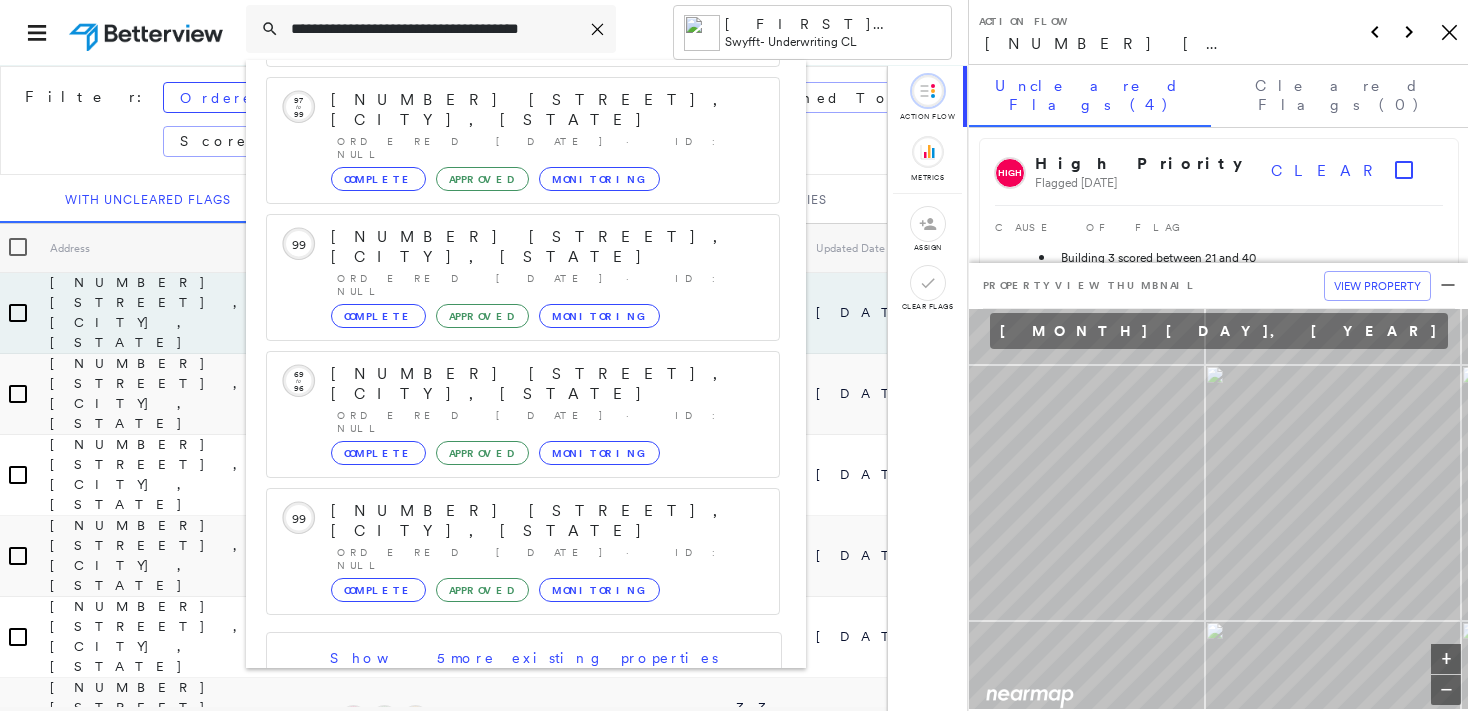 type on "**********" 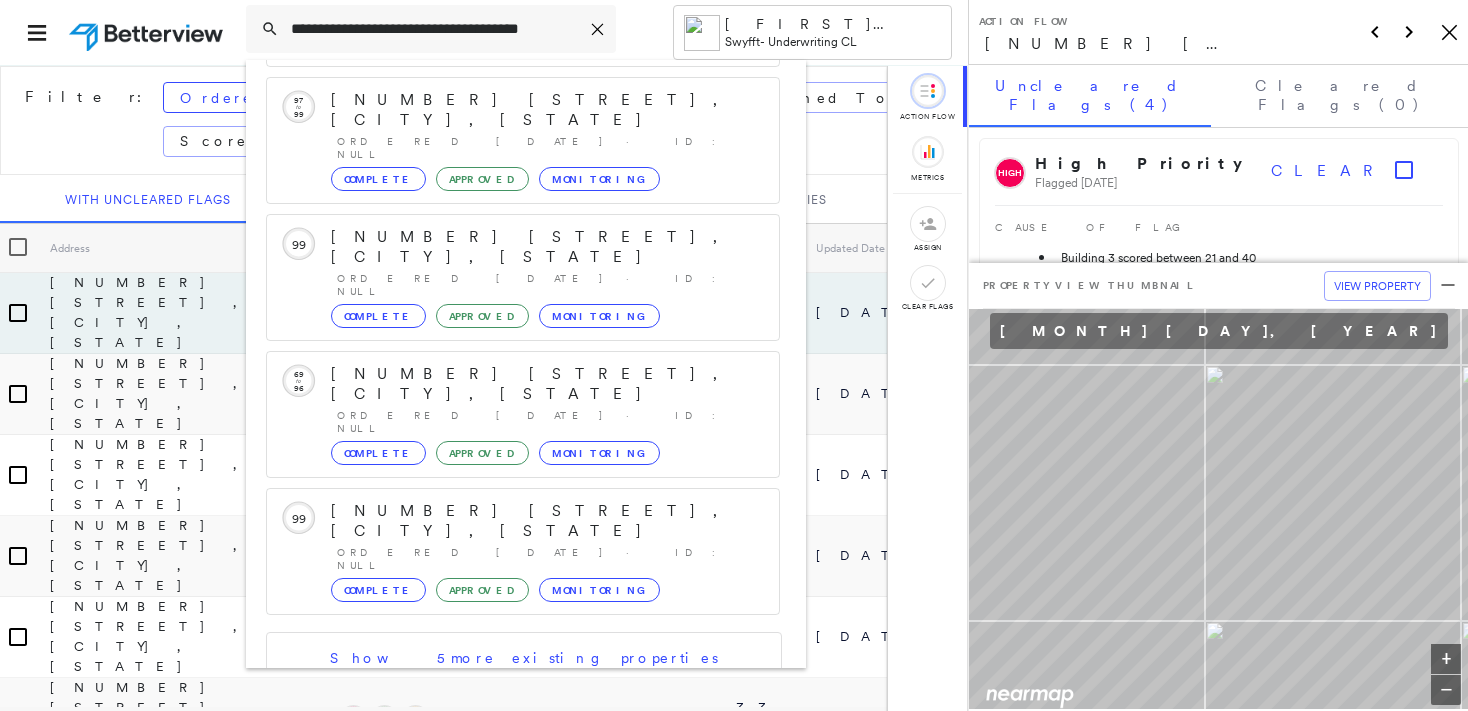 click on "240 S Oakland Ave, Pasadena, CA 91101 Group Created with Sketch." at bounding box center (523, 795) 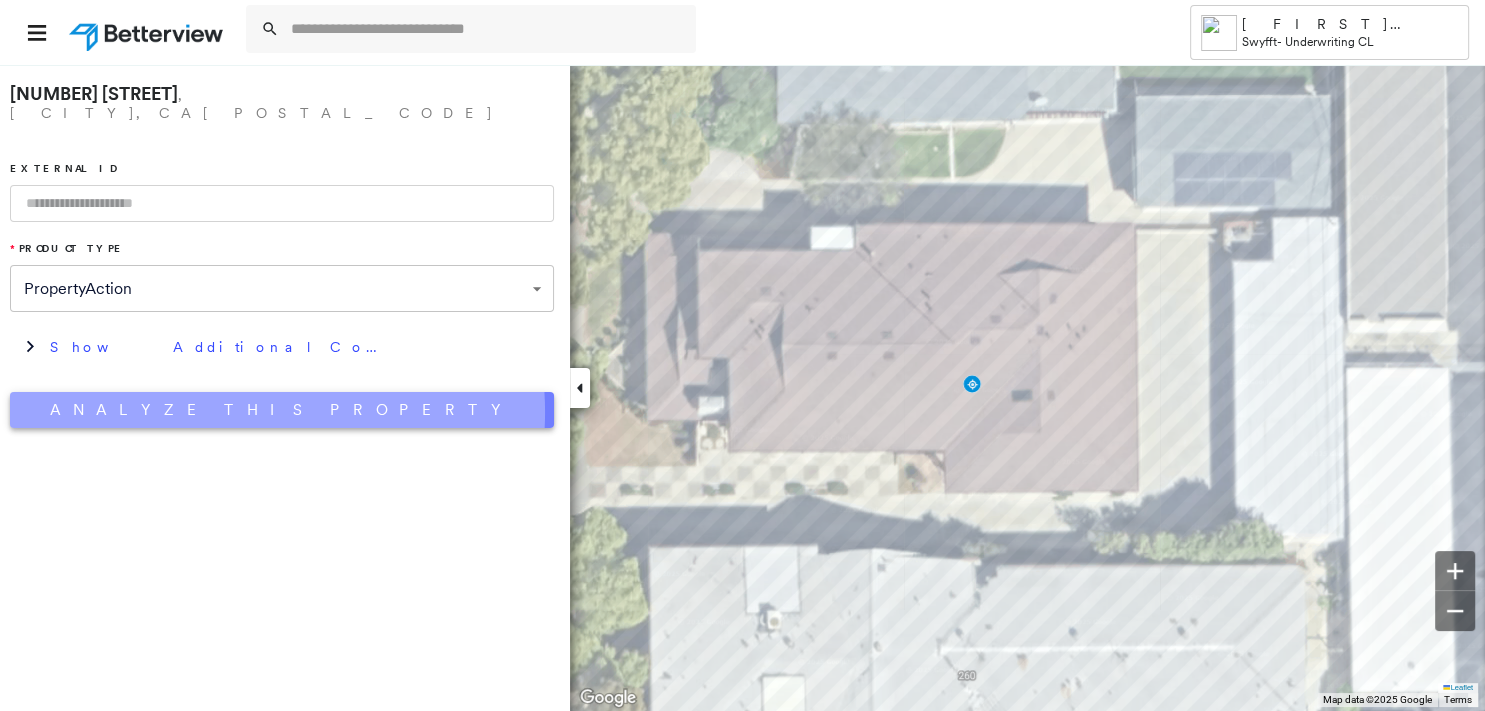 click on "Analyze This Property" at bounding box center (282, 410) 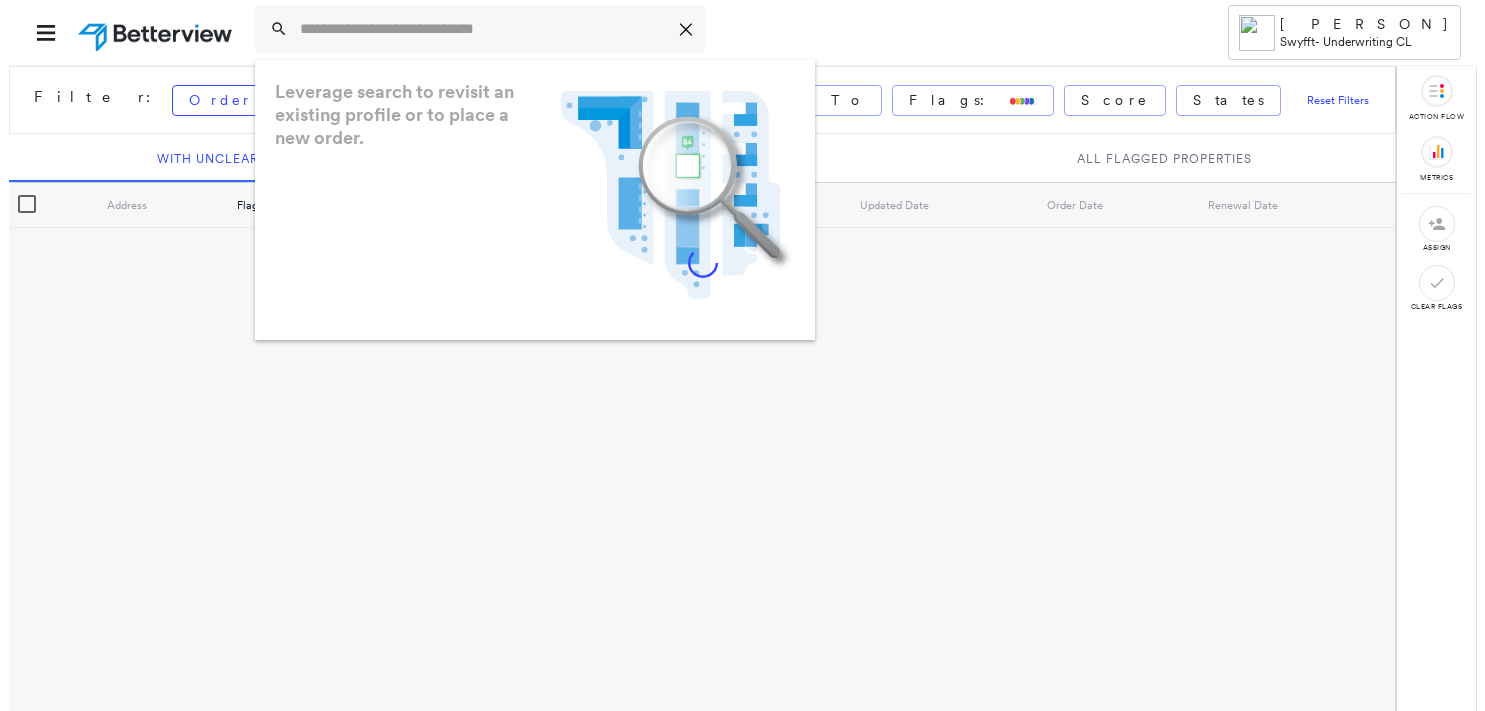 scroll, scrollTop: 0, scrollLeft: 0, axis: both 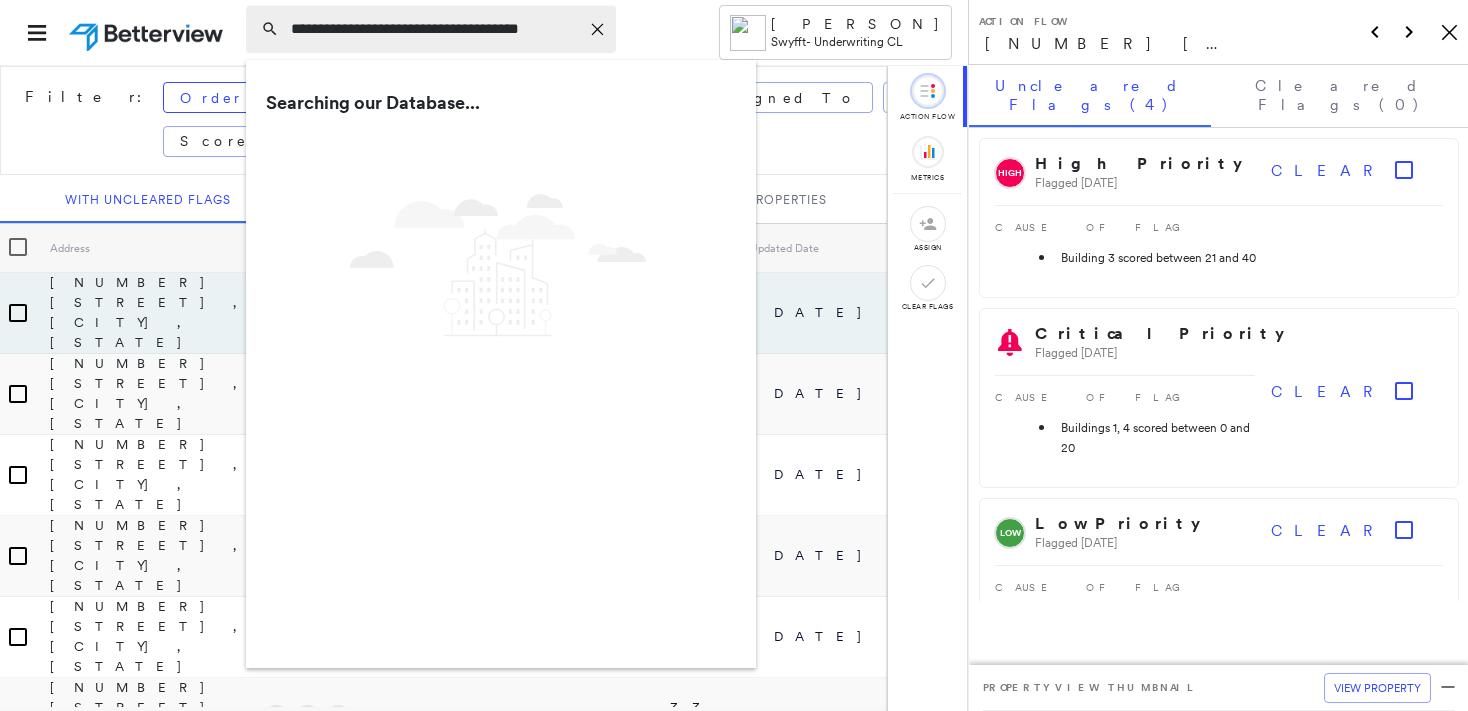 click on "**********" at bounding box center (435, 29) 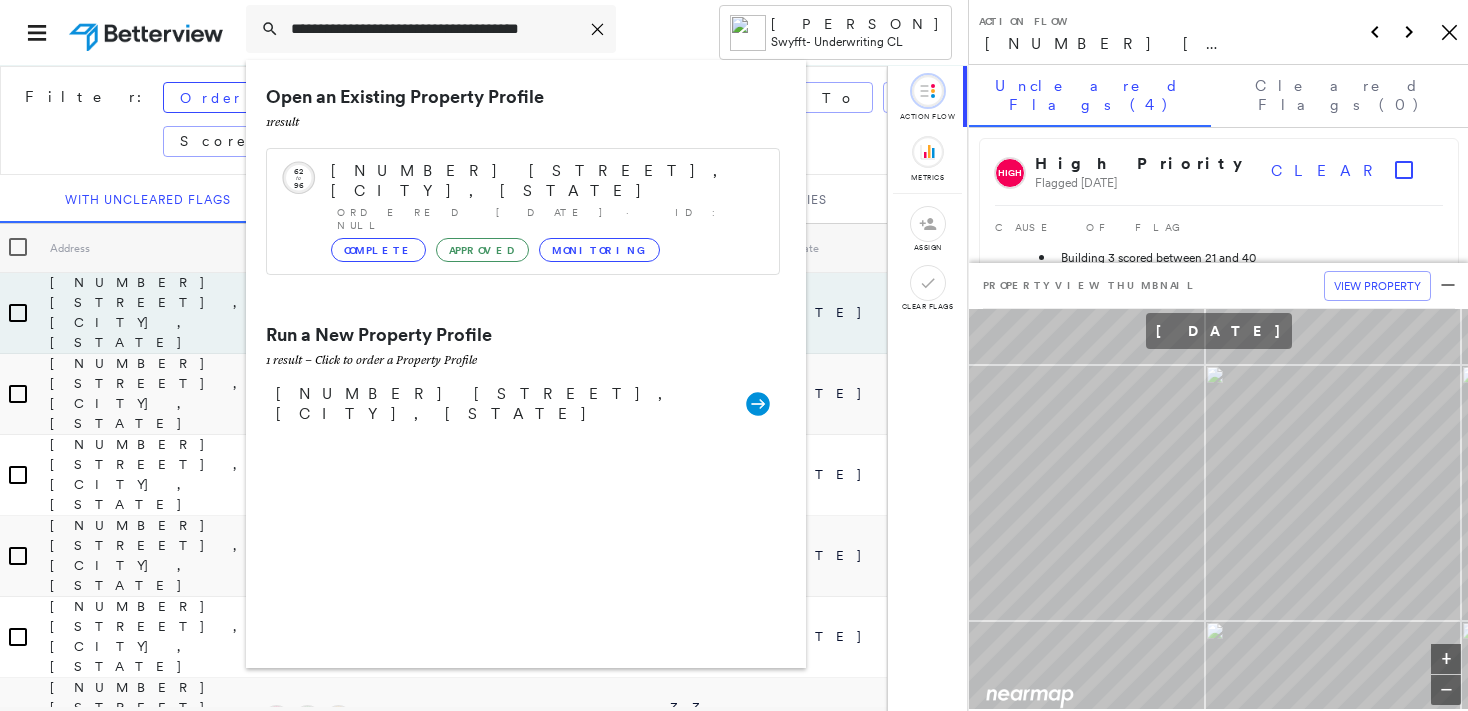 type on "**********" 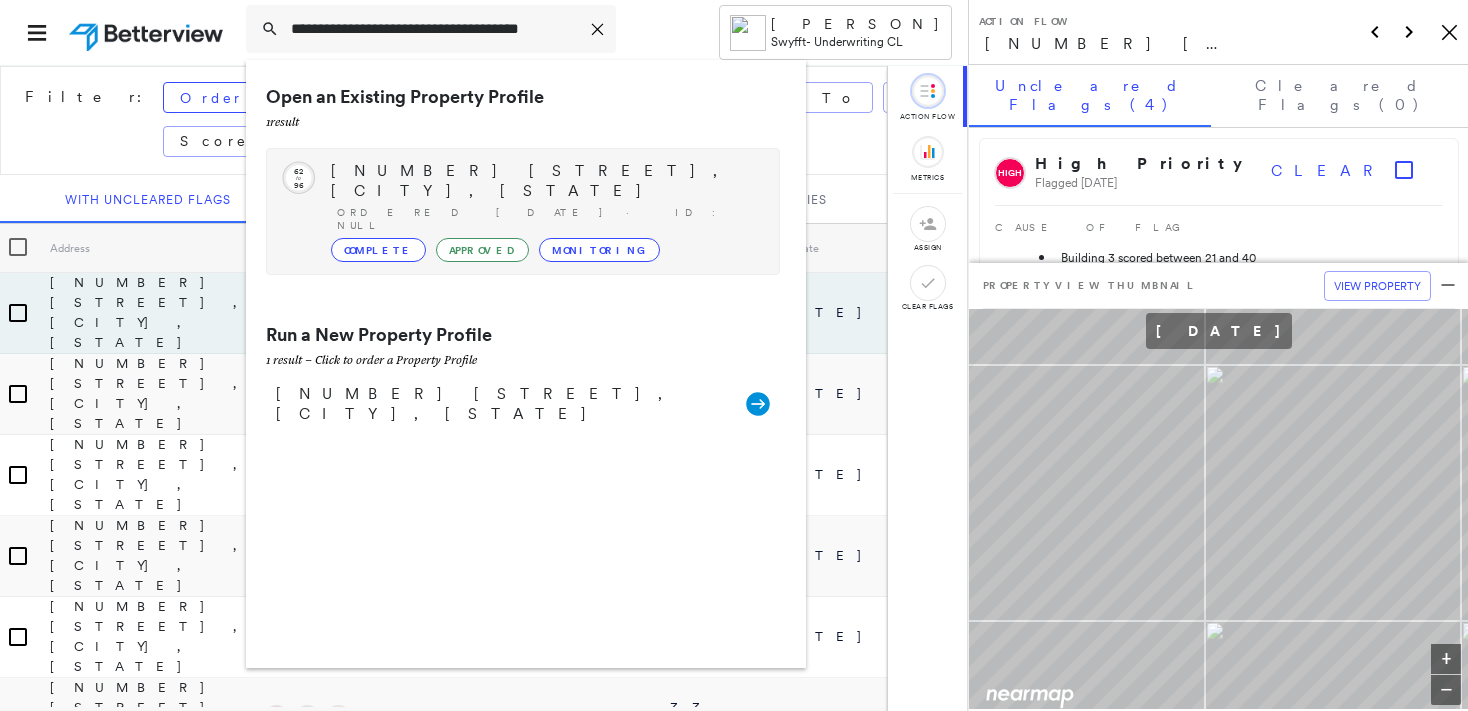 click on "Complete" at bounding box center (378, 250) 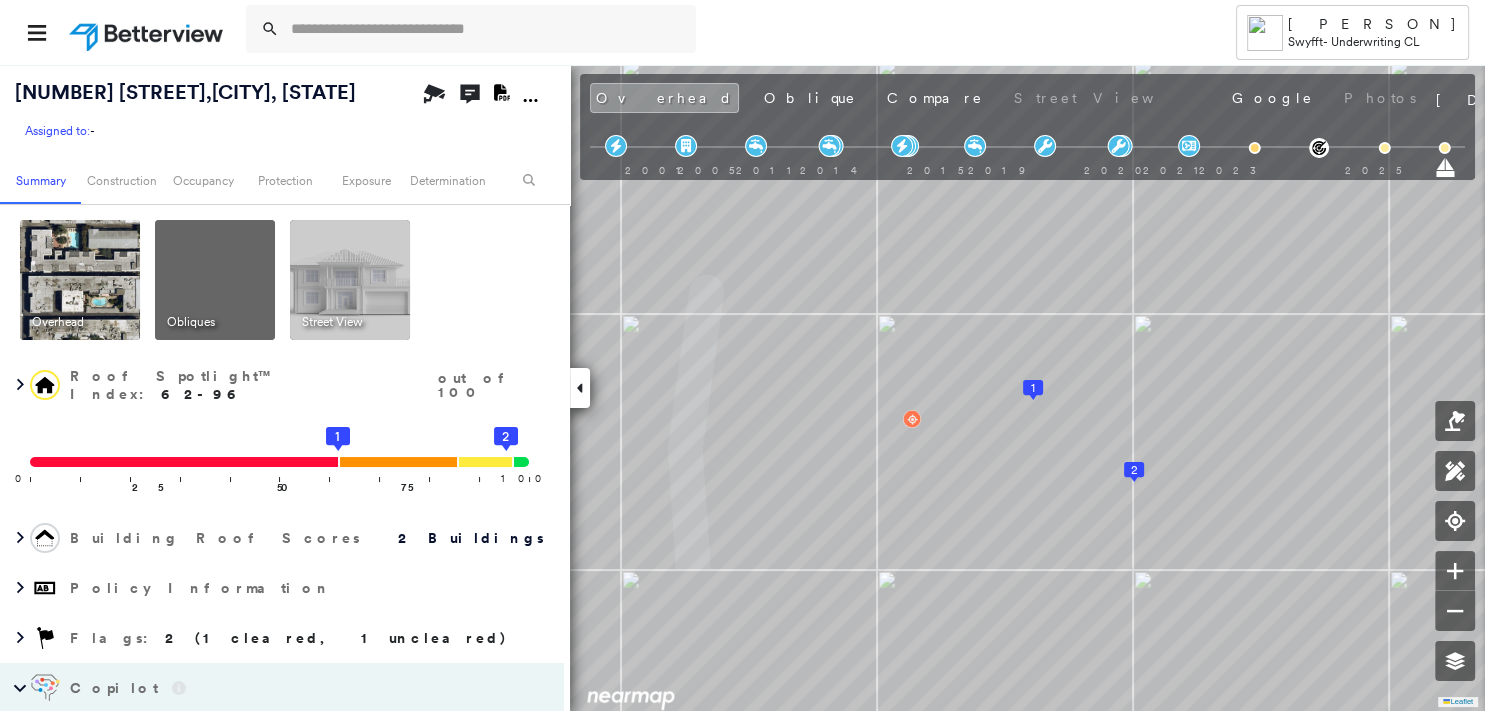 scroll, scrollTop: 0, scrollLeft: 0, axis: both 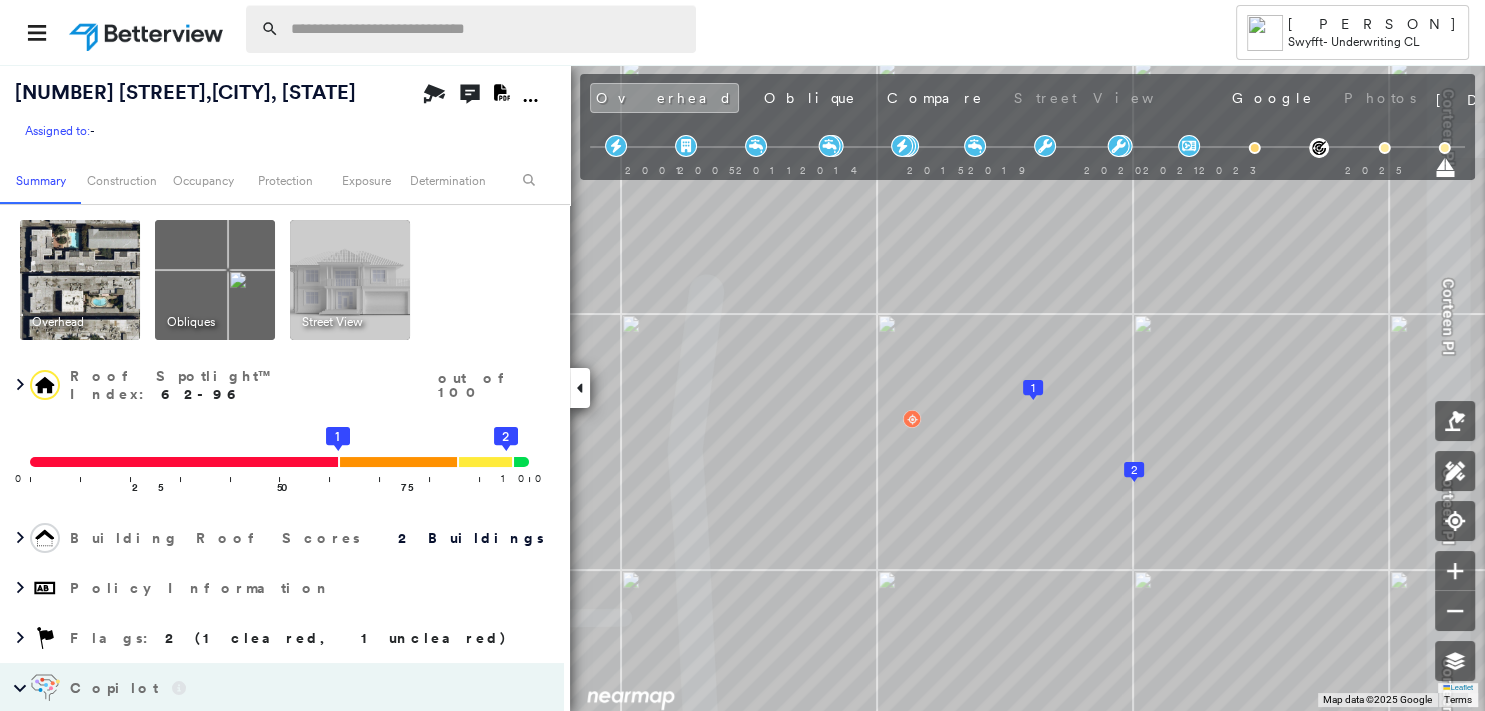 click at bounding box center (487, 29) 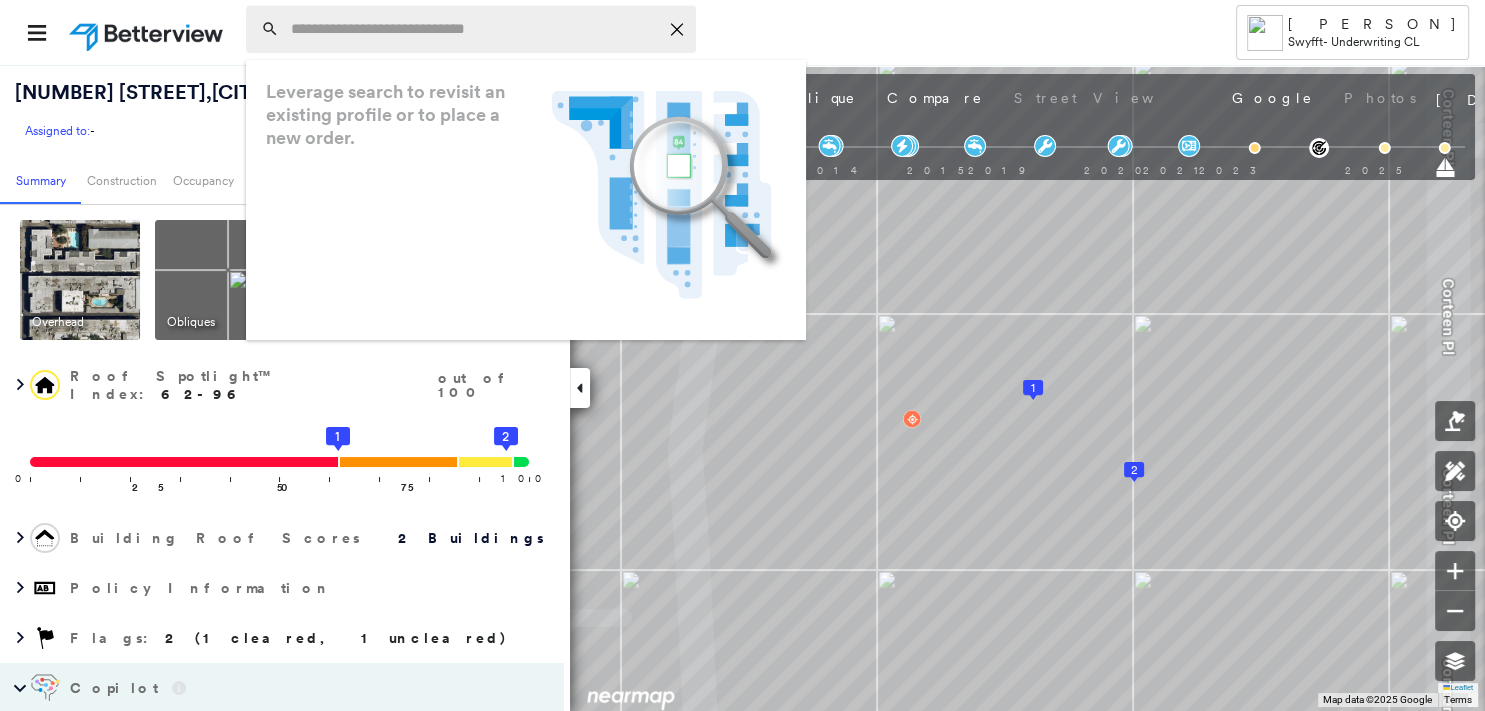 paste on "**********" 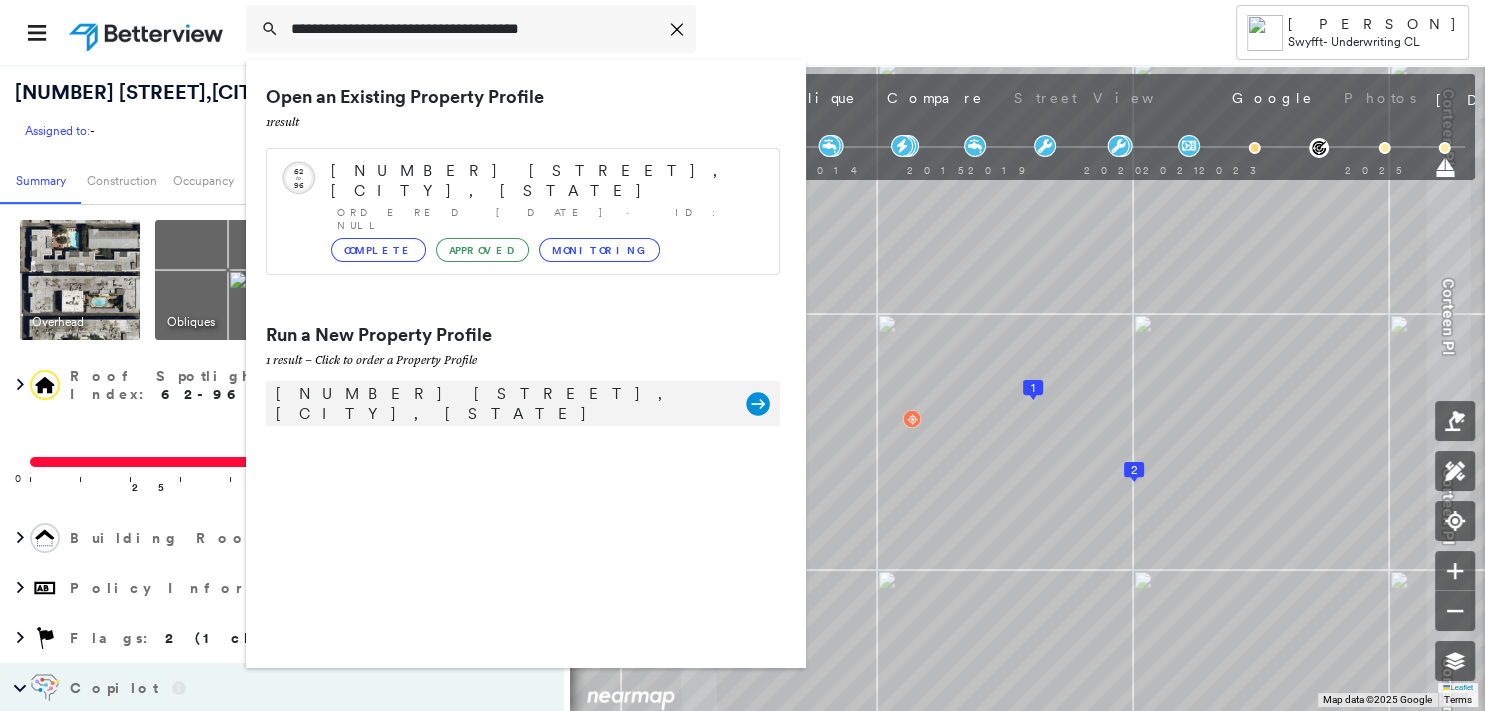 type on "**********" 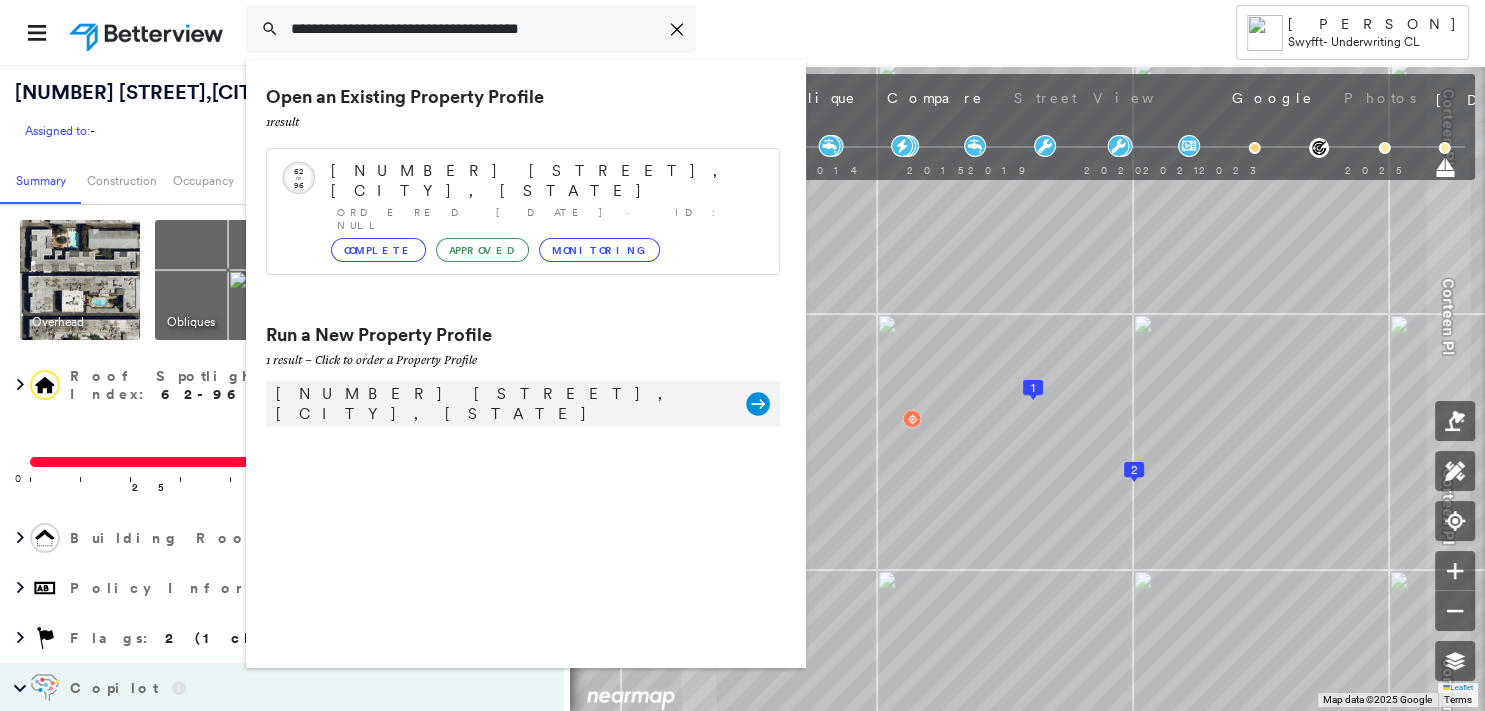 click on "5247 Sobrante Ave, El Sobrante, CA 94803" at bounding box center (501, 404) 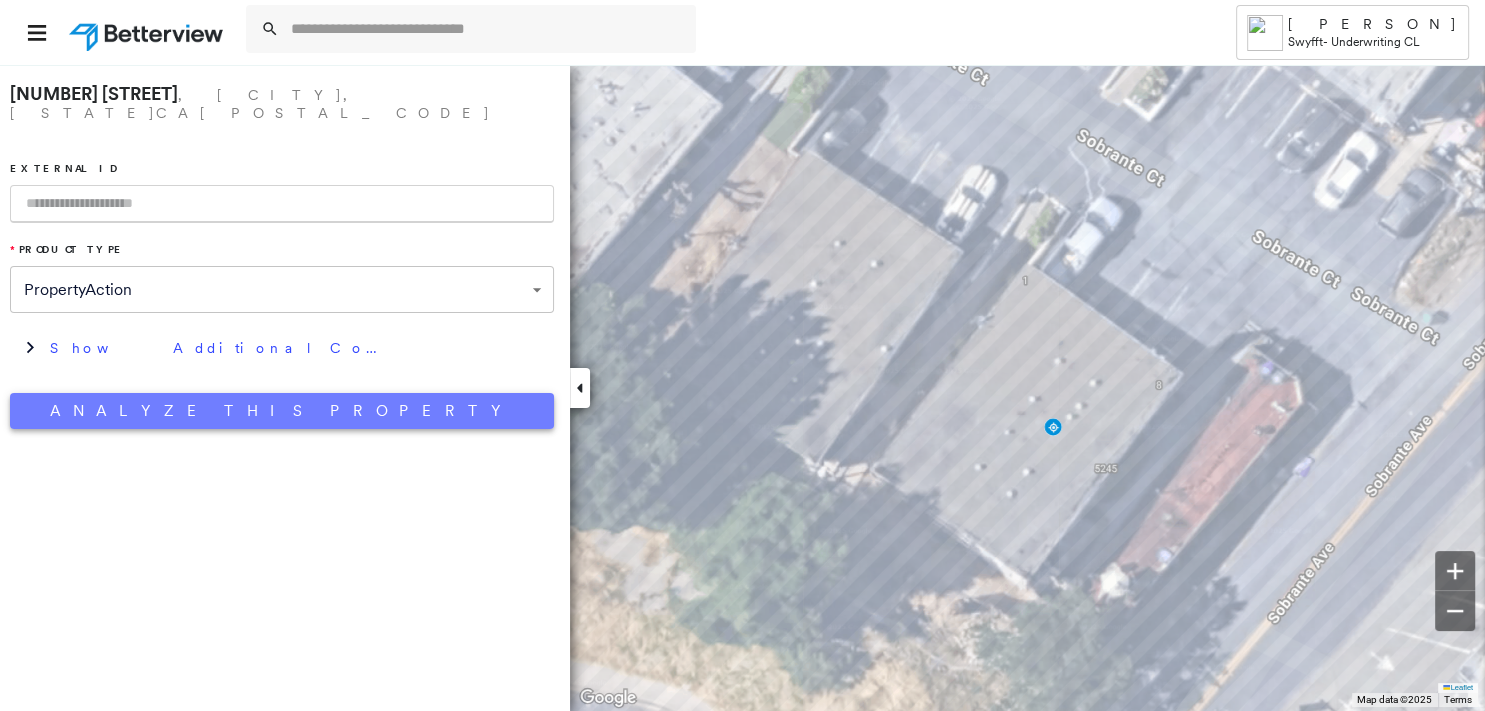 click on "Analyze This Property" at bounding box center (282, 411) 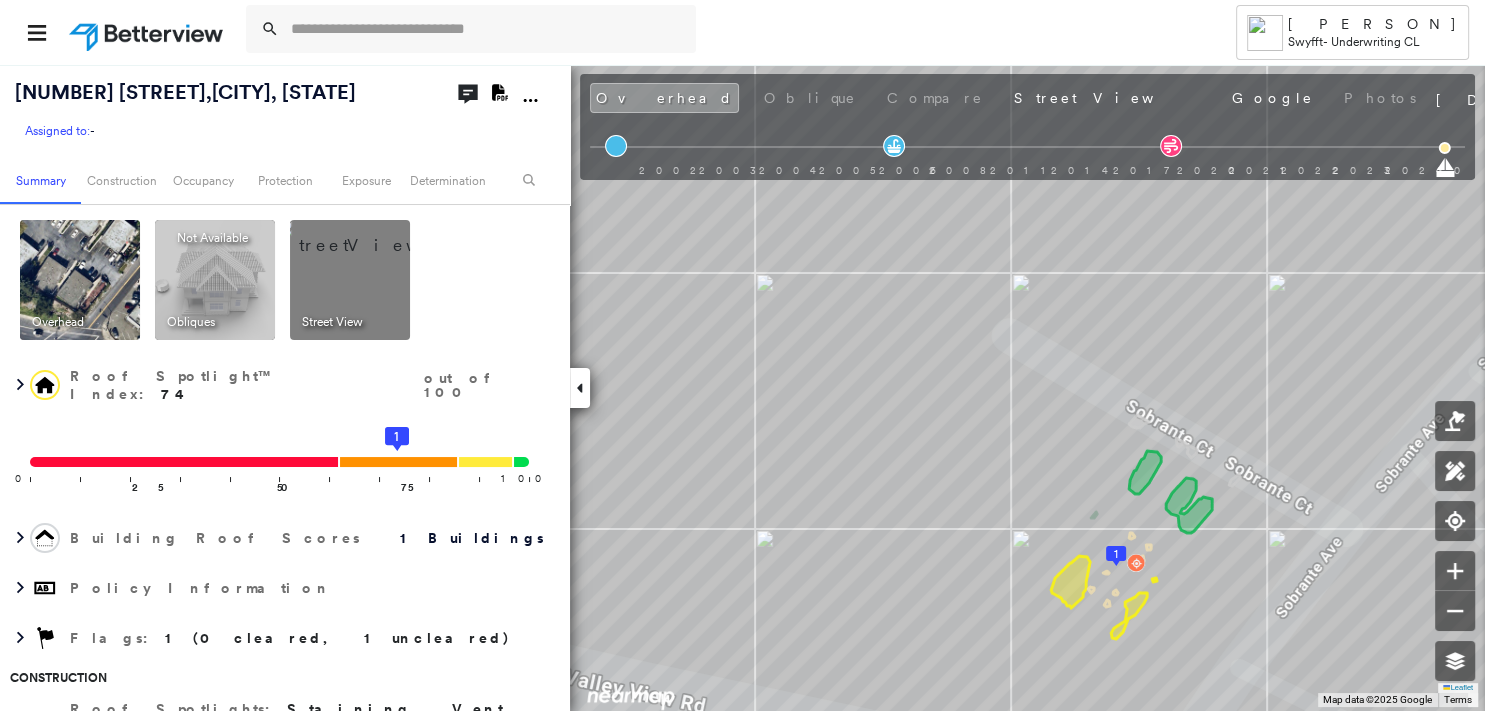 click on "Download PDF Report" 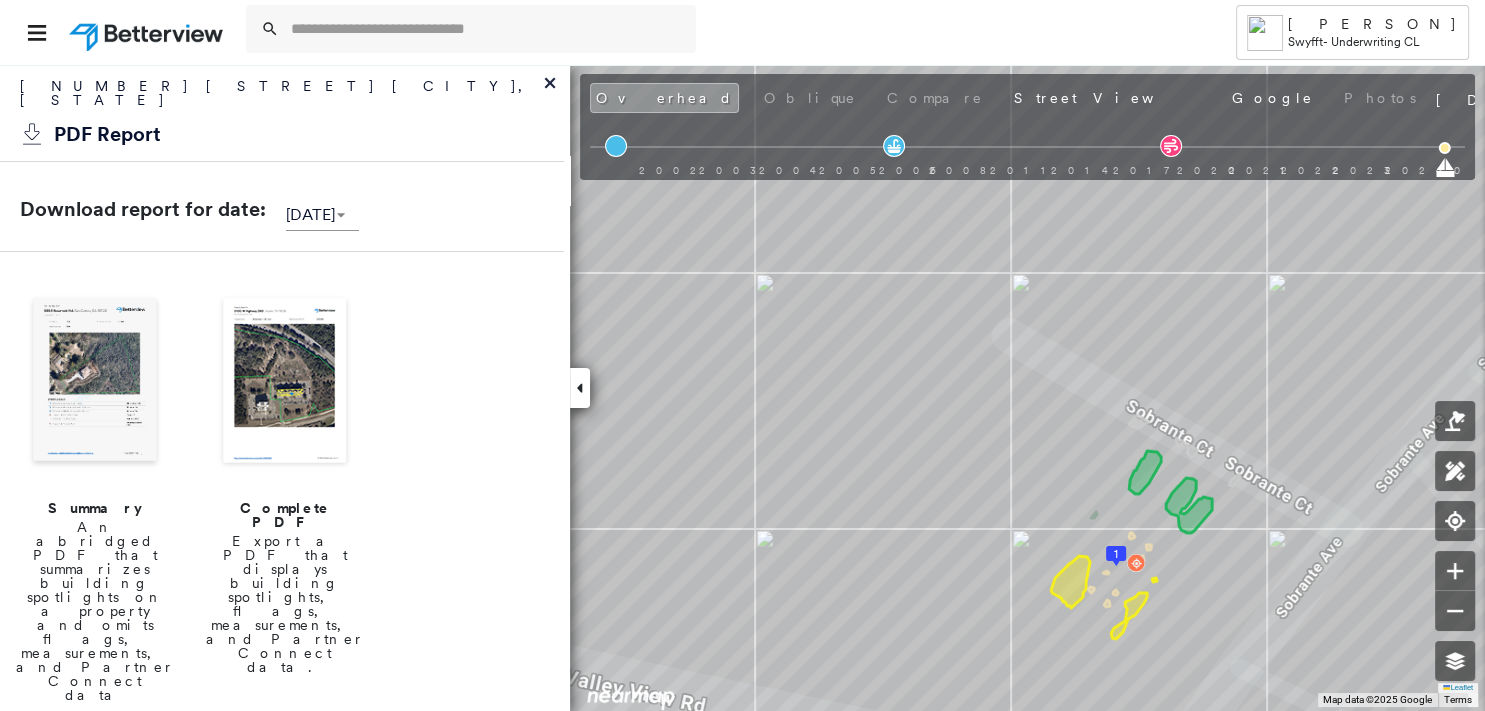 click at bounding box center [95, 382] 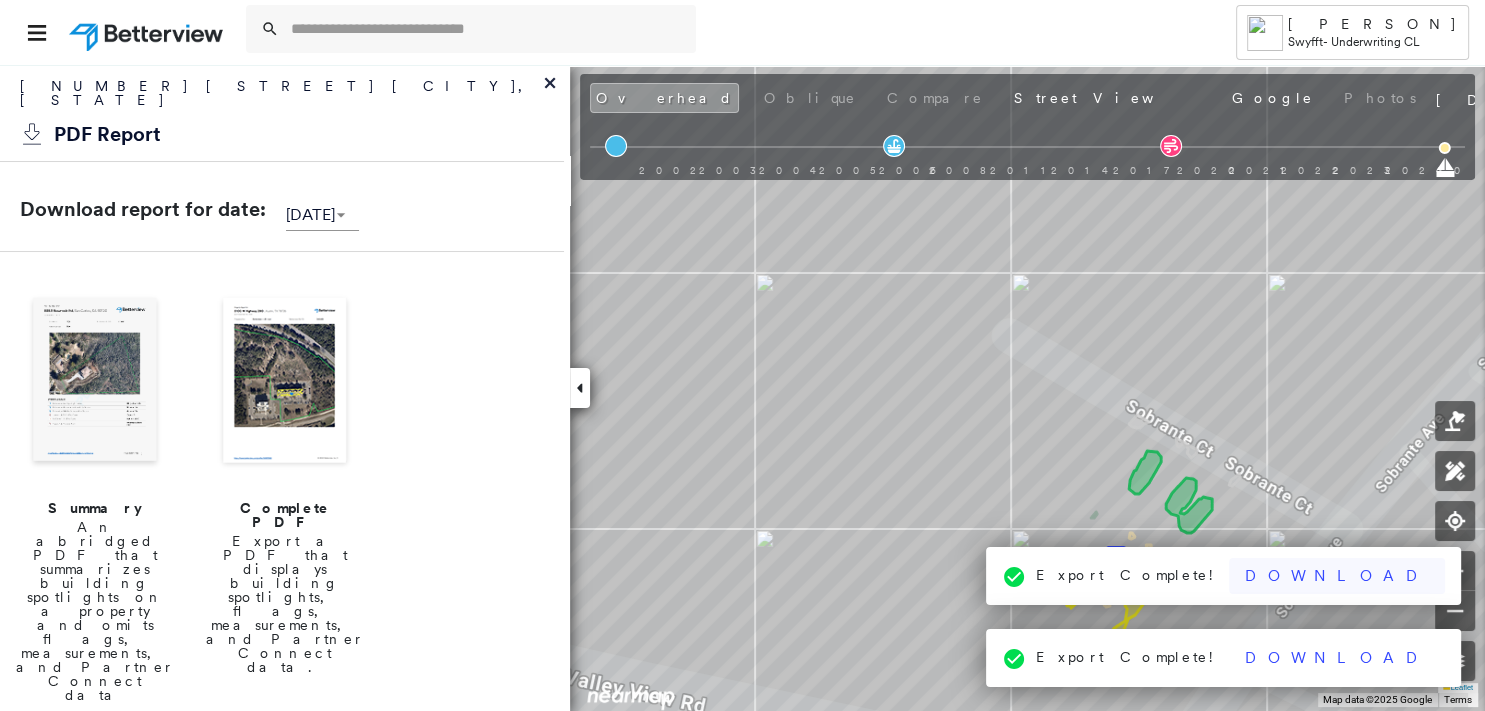 click on "Download" at bounding box center (1337, 576) 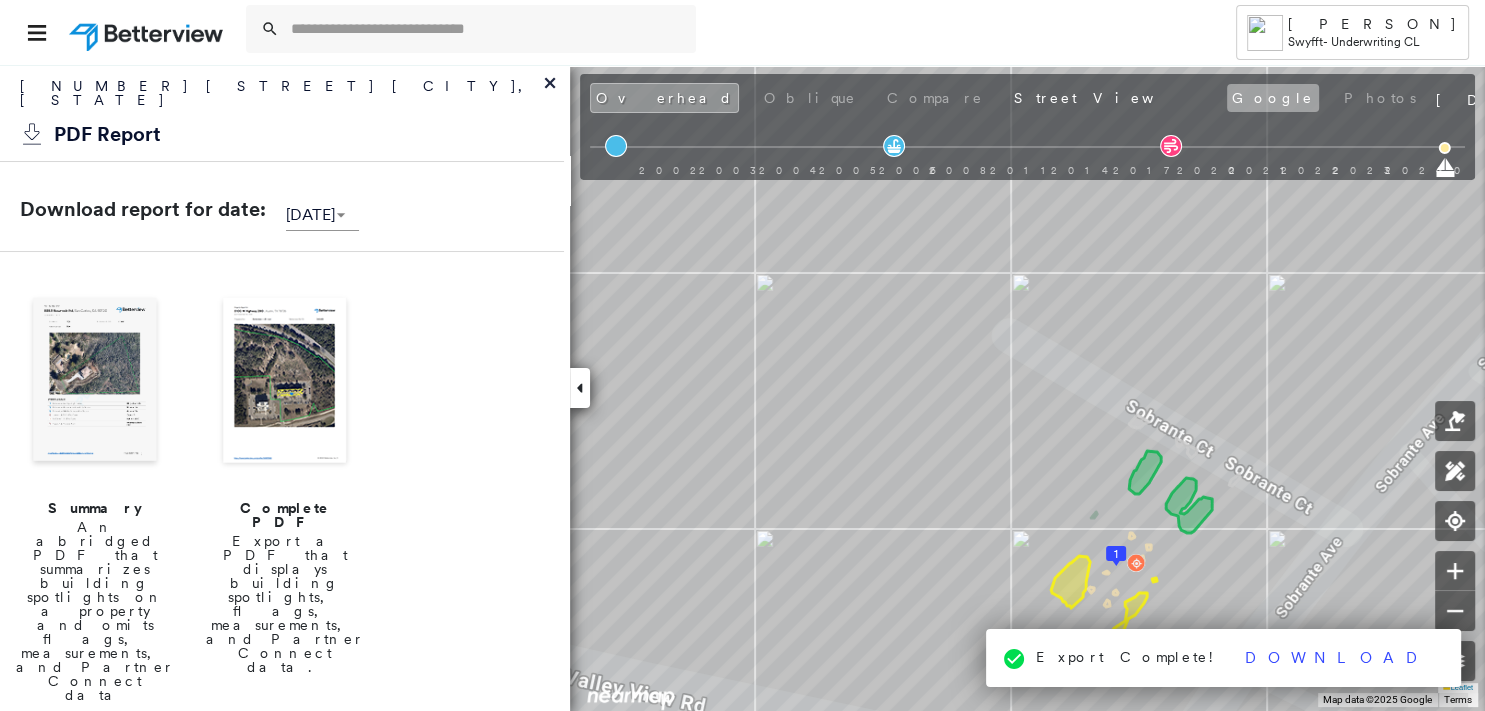 click on "Google" at bounding box center (1273, 98) 